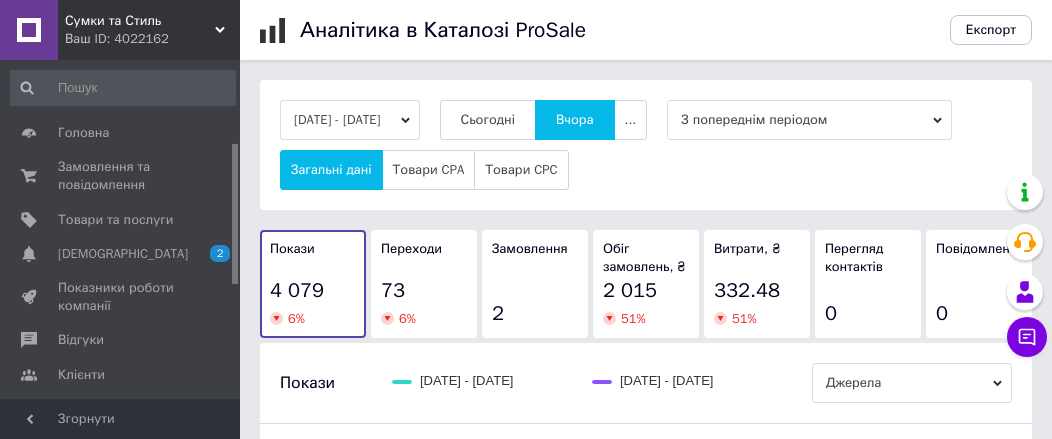 scroll, scrollTop: 0, scrollLeft: 0, axis: both 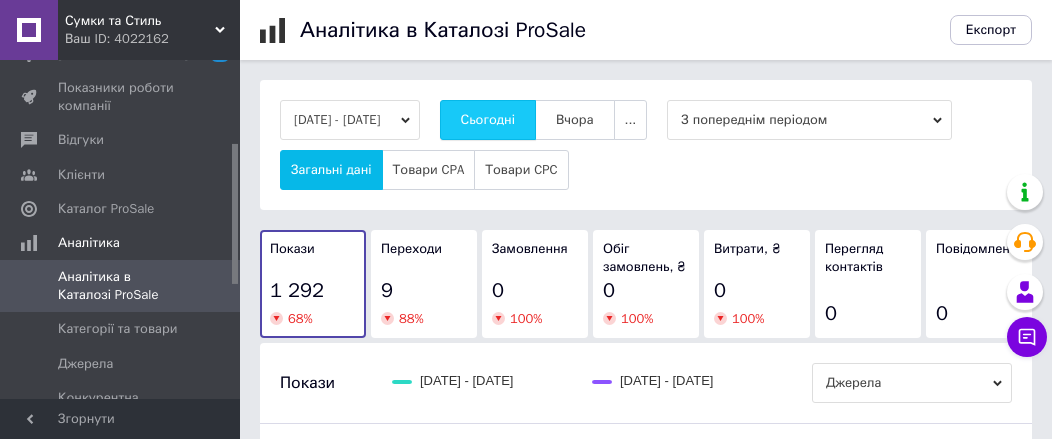 click on "Сьогодні" at bounding box center (488, 120) 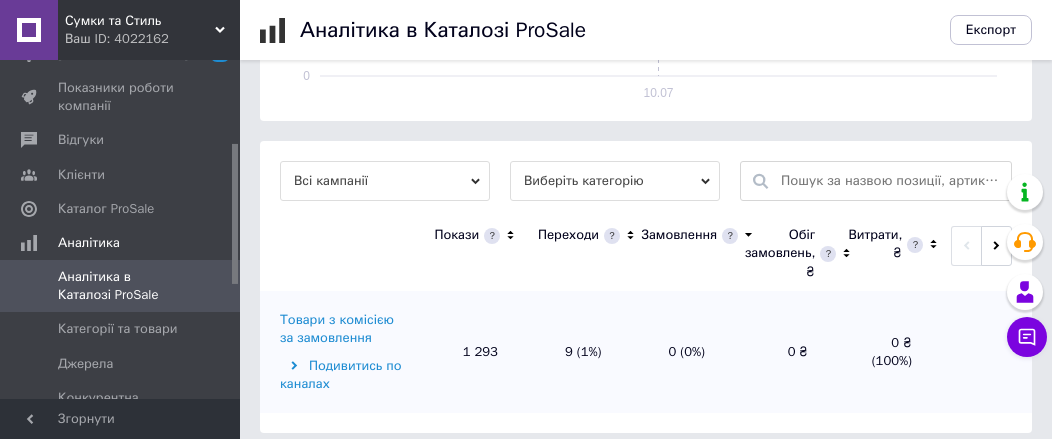 scroll, scrollTop: 655, scrollLeft: 0, axis: vertical 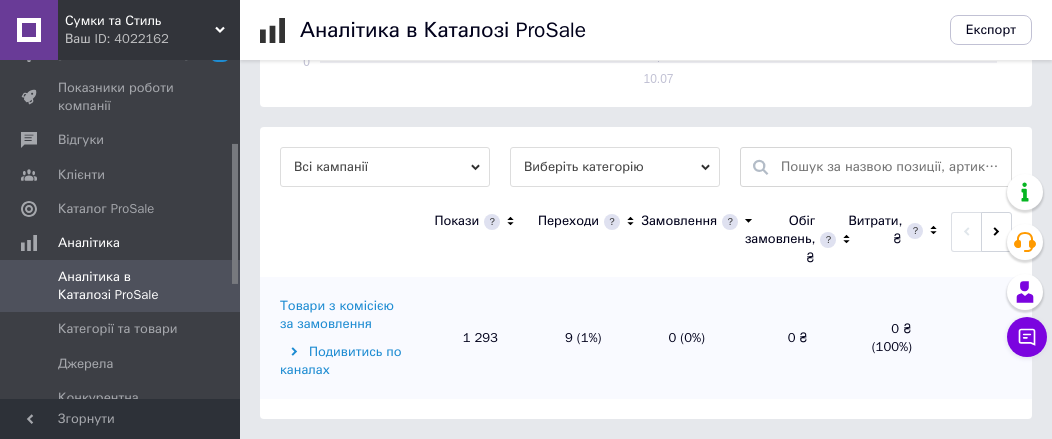 click on "Всі кампанії" at bounding box center (385, 167) 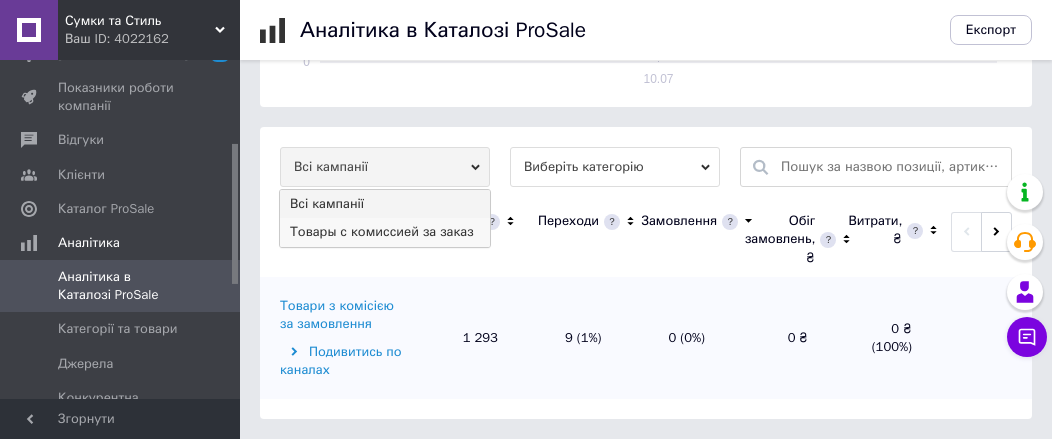 click on "Товары с комиссией за заказ" at bounding box center [385, 232] 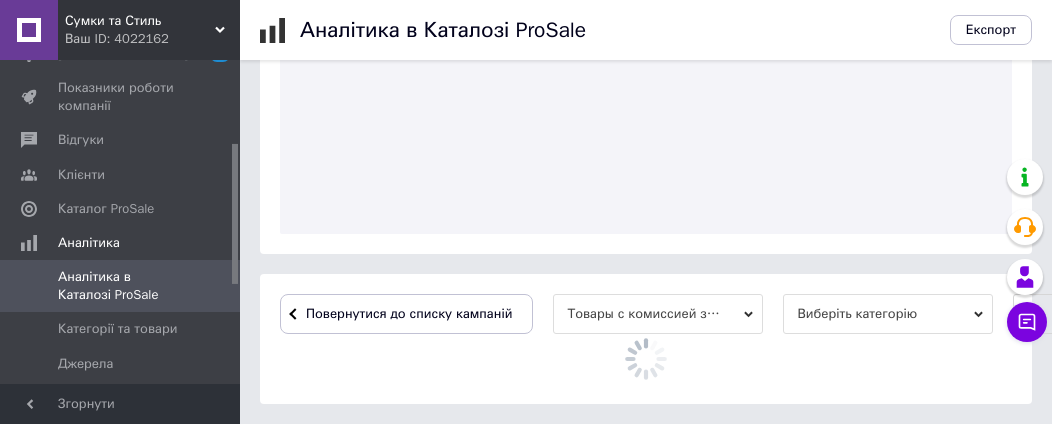 scroll, scrollTop: 655, scrollLeft: 0, axis: vertical 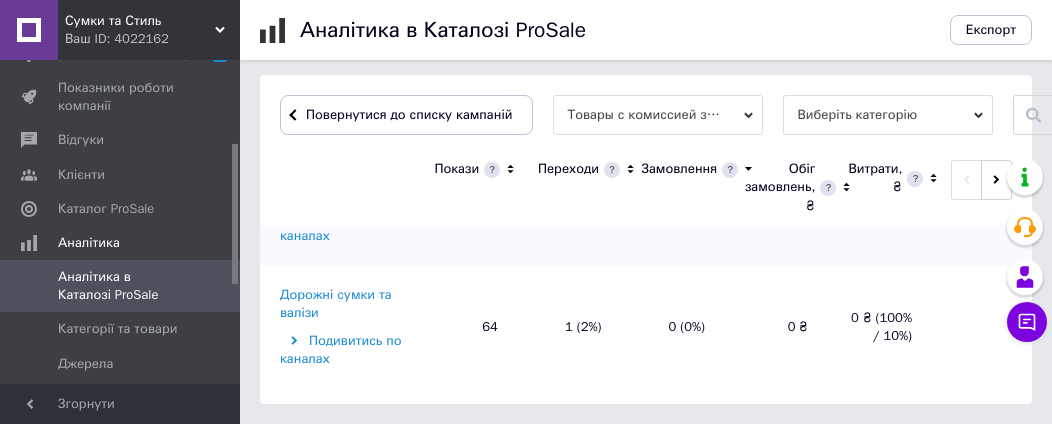 click 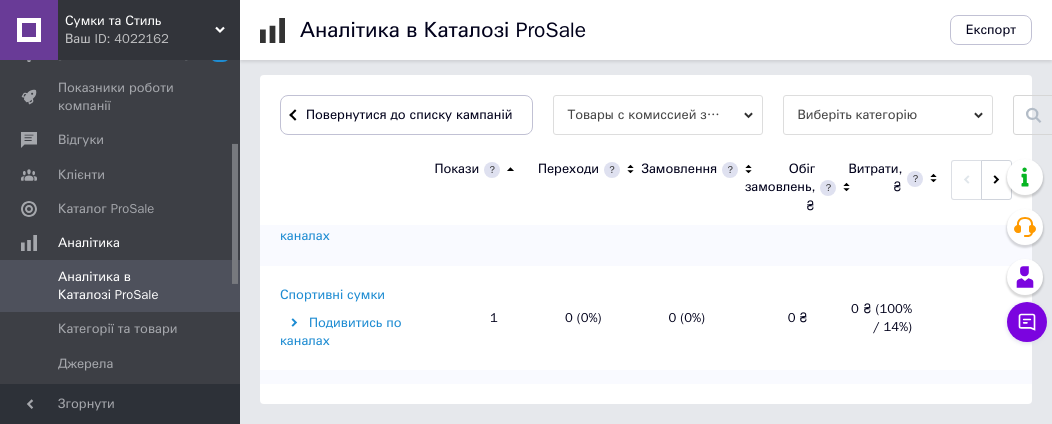 click 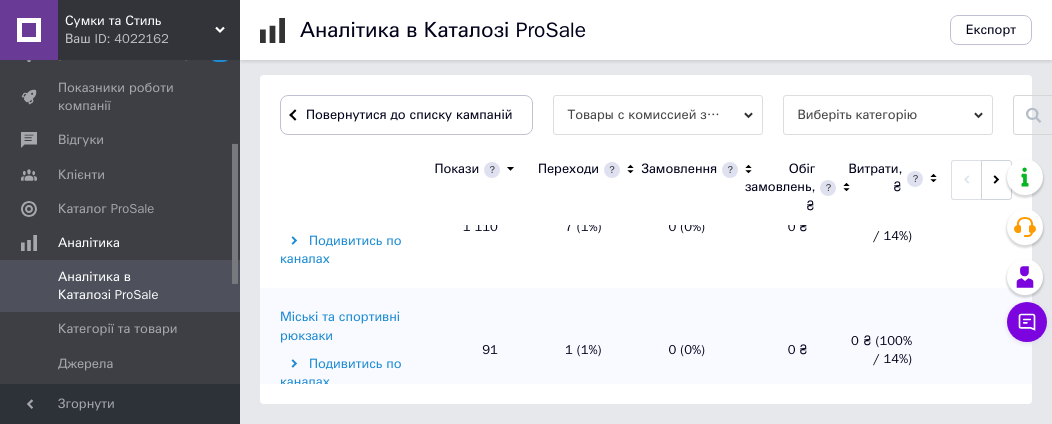 scroll, scrollTop: 100, scrollLeft: 0, axis: vertical 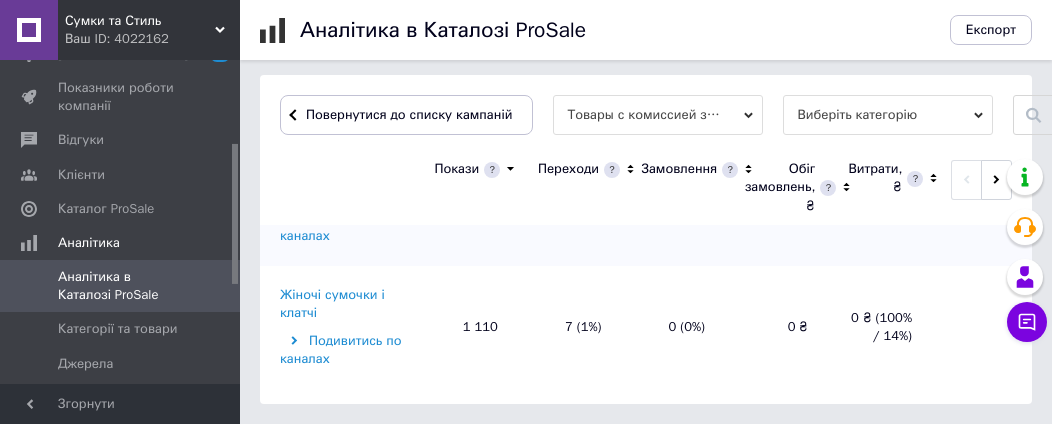 click on "Жіночі сумочки і клатчі" at bounding box center [344, 304] 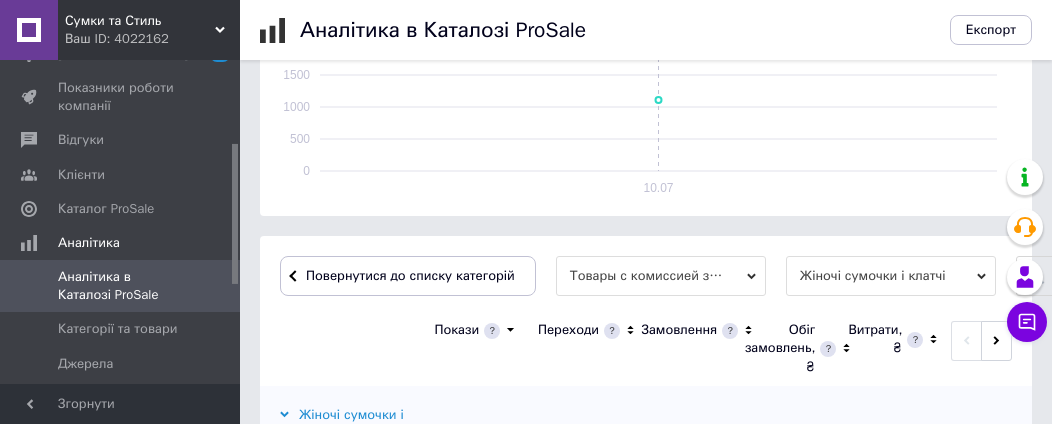 scroll, scrollTop: 722, scrollLeft: 0, axis: vertical 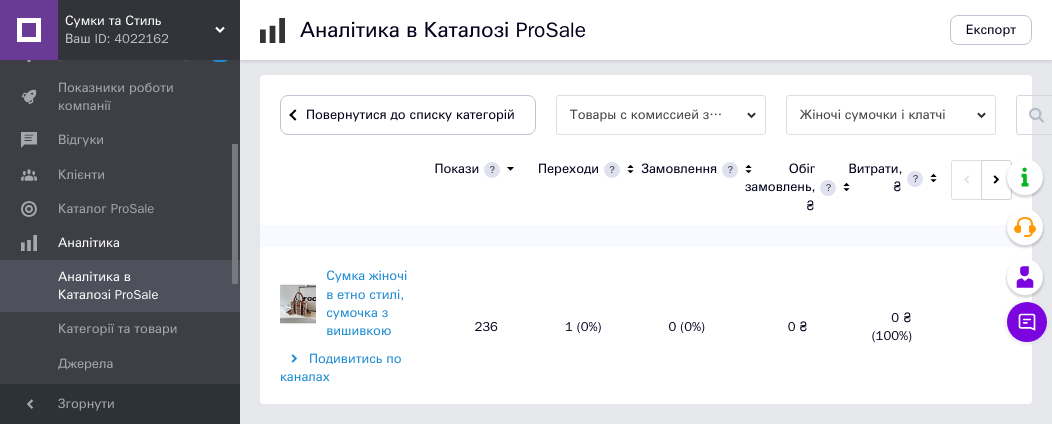 click 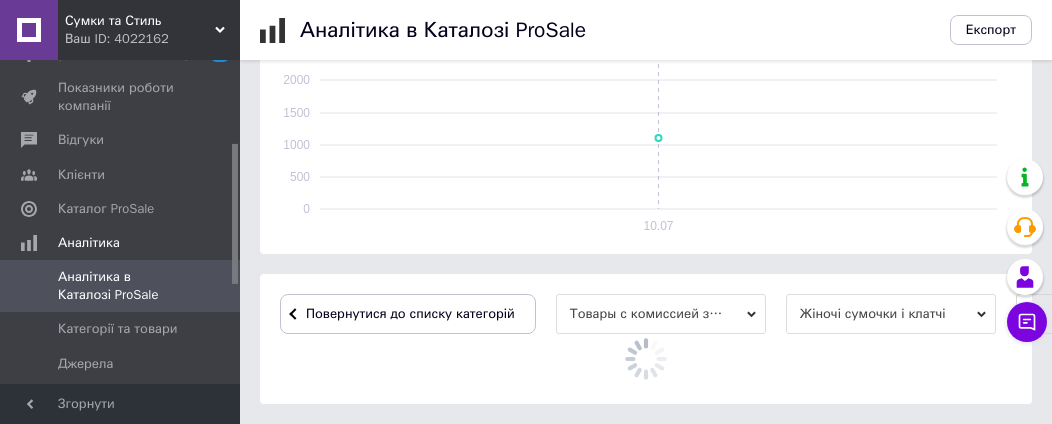 scroll, scrollTop: 722, scrollLeft: 0, axis: vertical 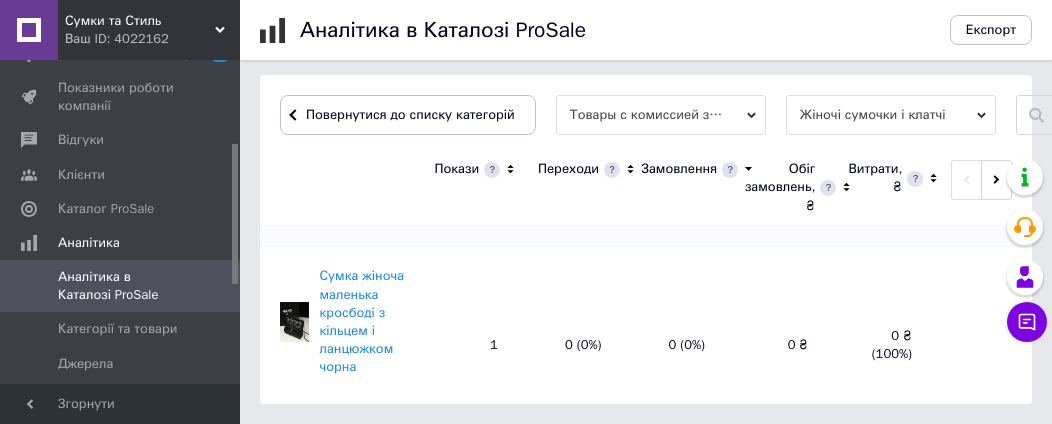 click 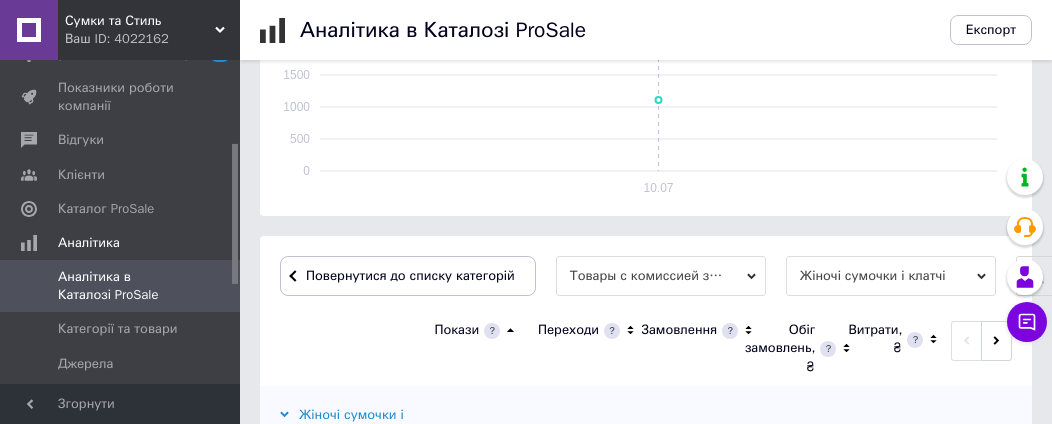 scroll, scrollTop: 722, scrollLeft: 0, axis: vertical 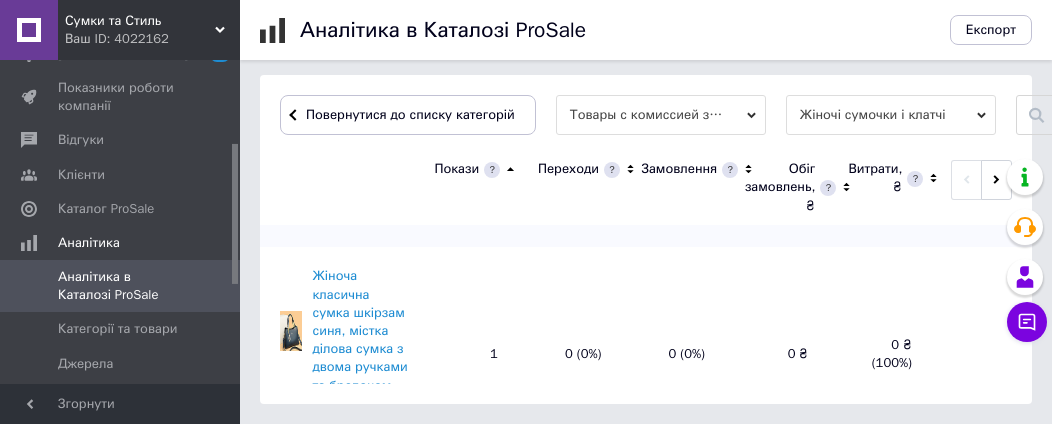 click 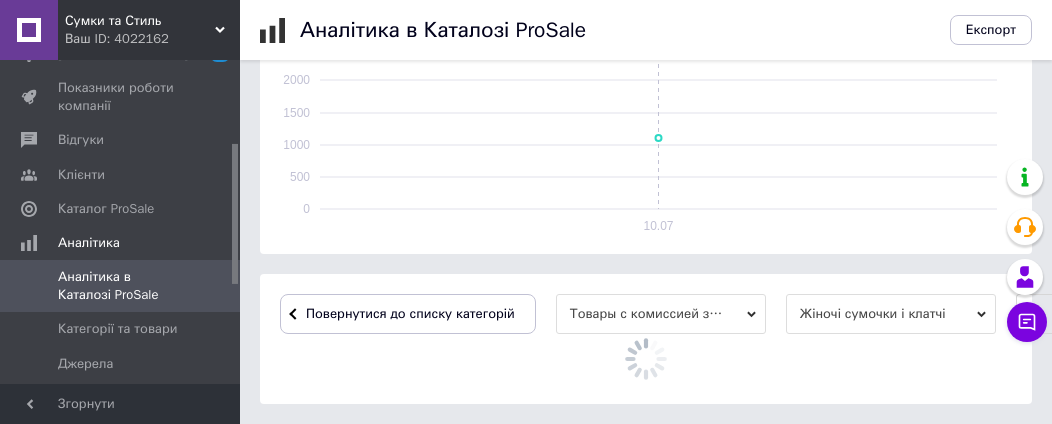 scroll, scrollTop: 722, scrollLeft: 0, axis: vertical 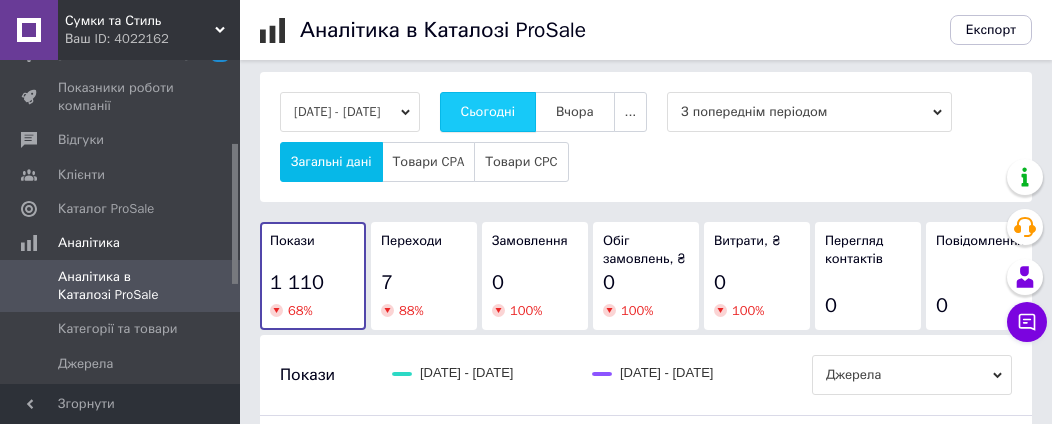 click on "Сьогодні" at bounding box center [488, 112] 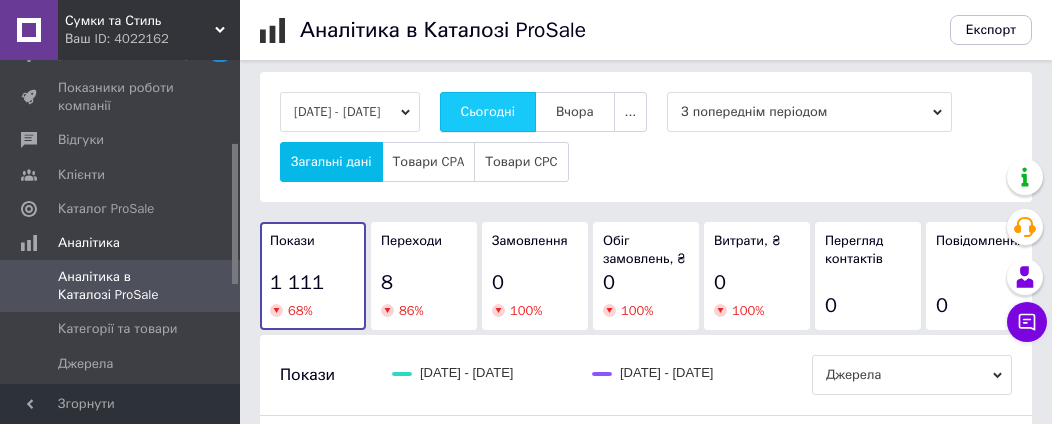 click on "Сьогодні" at bounding box center [488, 112] 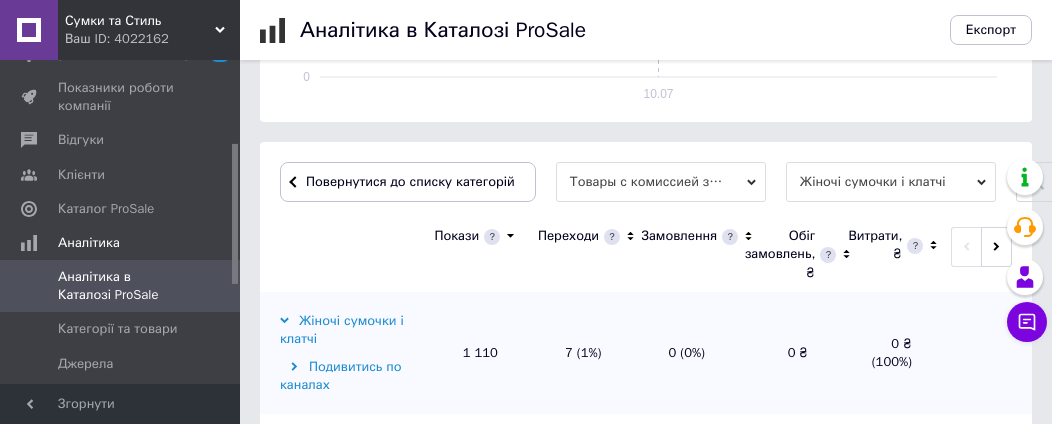 scroll, scrollTop: 608, scrollLeft: 0, axis: vertical 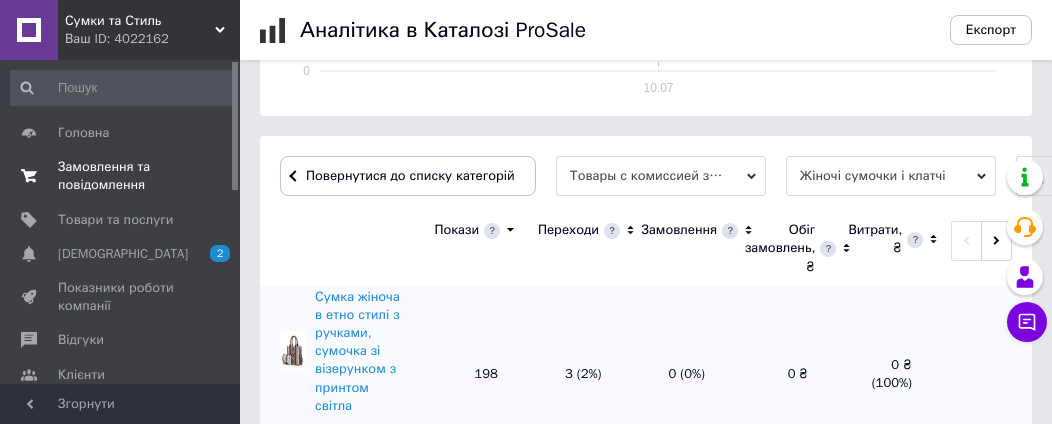 click on "Замовлення та повідомлення" at bounding box center (121, 176) 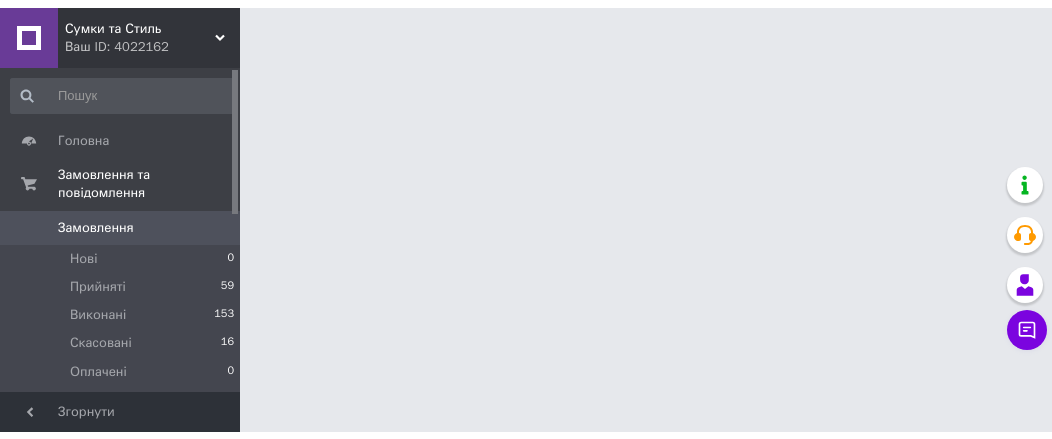 scroll, scrollTop: 0, scrollLeft: 0, axis: both 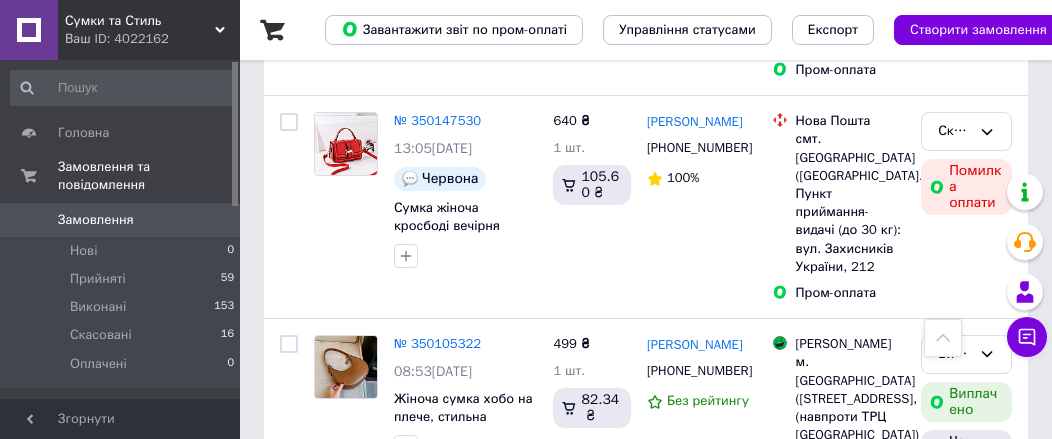 click on "3" at bounding box center [372, 605] 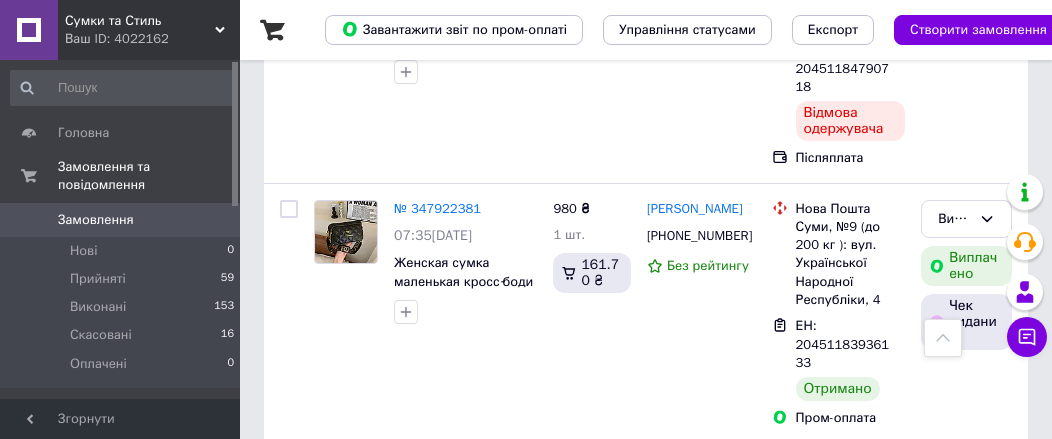 scroll, scrollTop: 900, scrollLeft: 0, axis: vertical 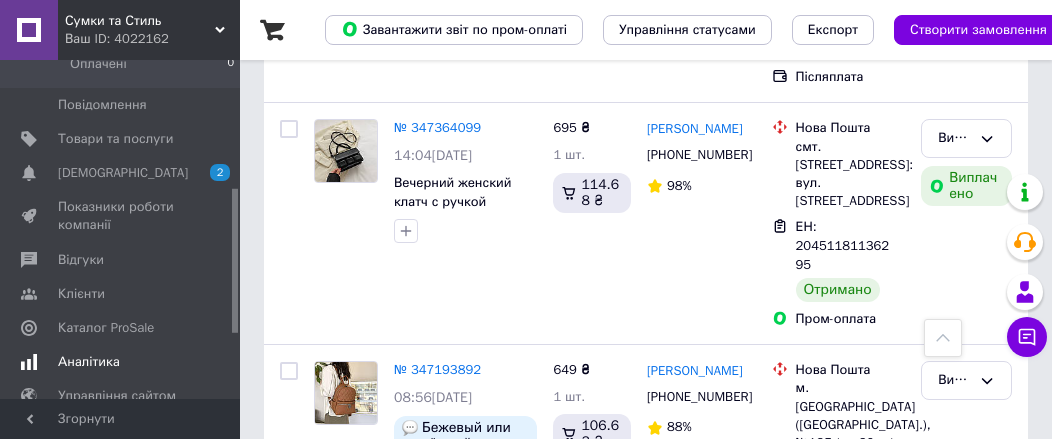 click on "Аналітика" at bounding box center [89, 362] 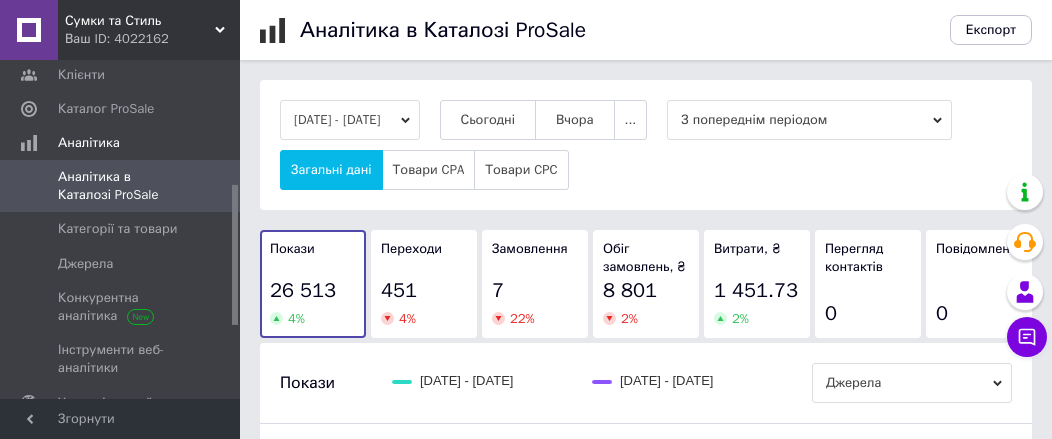 click 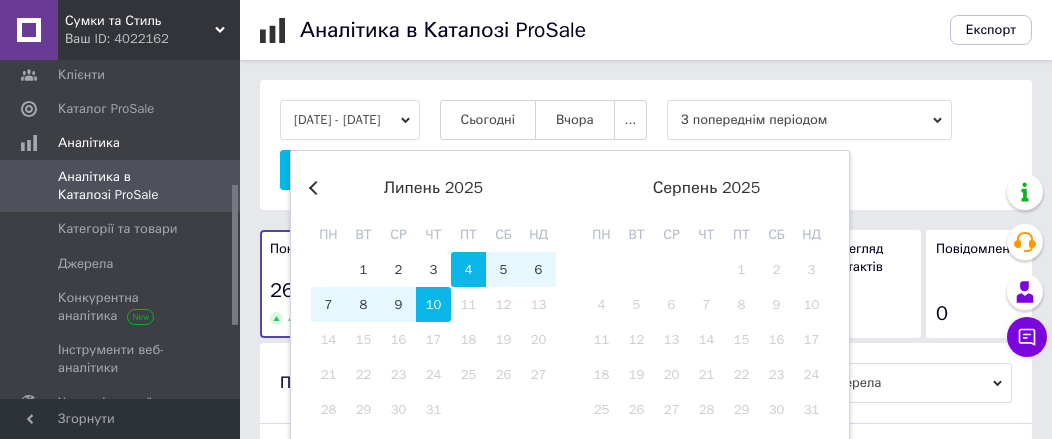 click on "Previous Month" at bounding box center (316, 188) 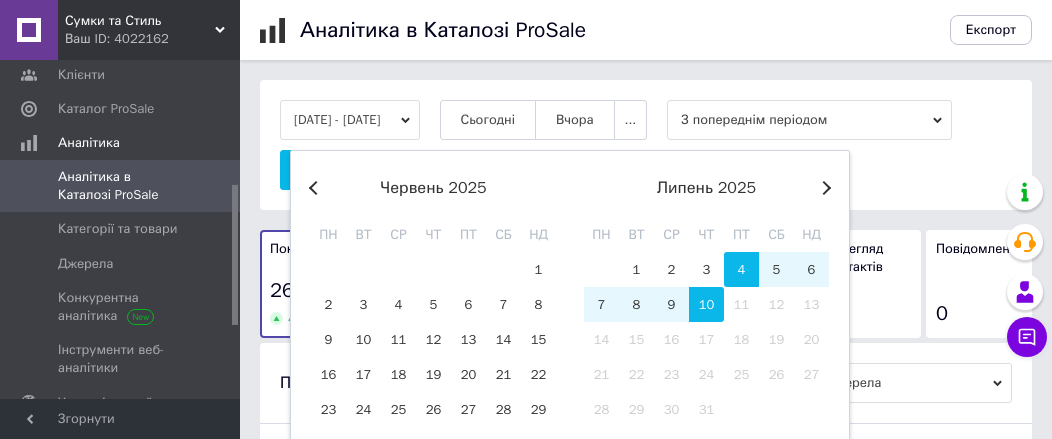 click on "Previous Month" at bounding box center (316, 188) 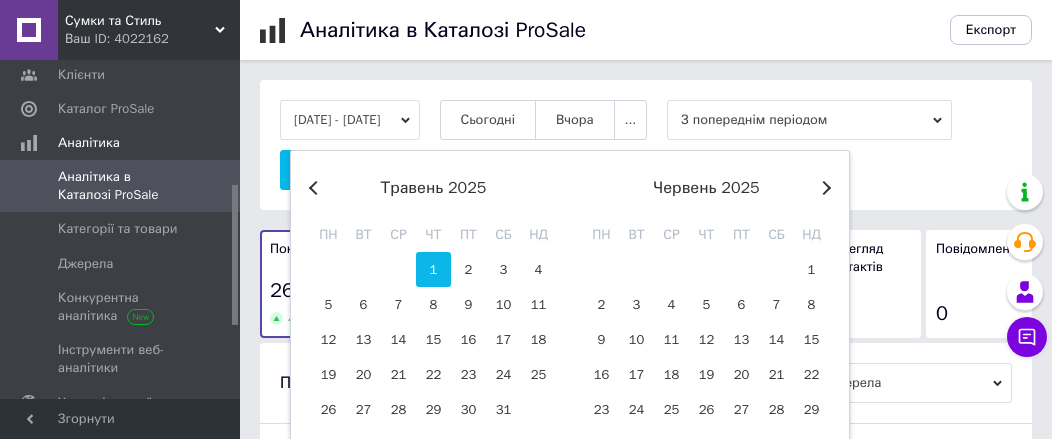 click on "1" at bounding box center [433, 269] 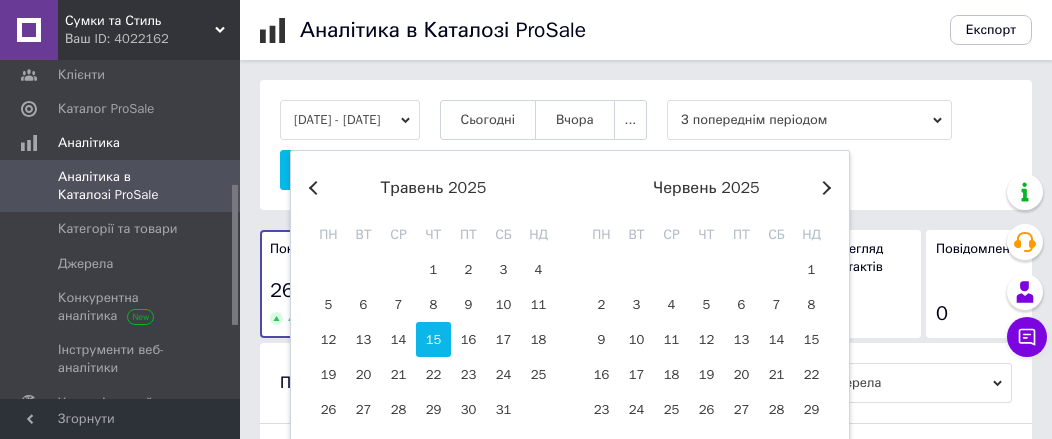 type on "[DATE]" 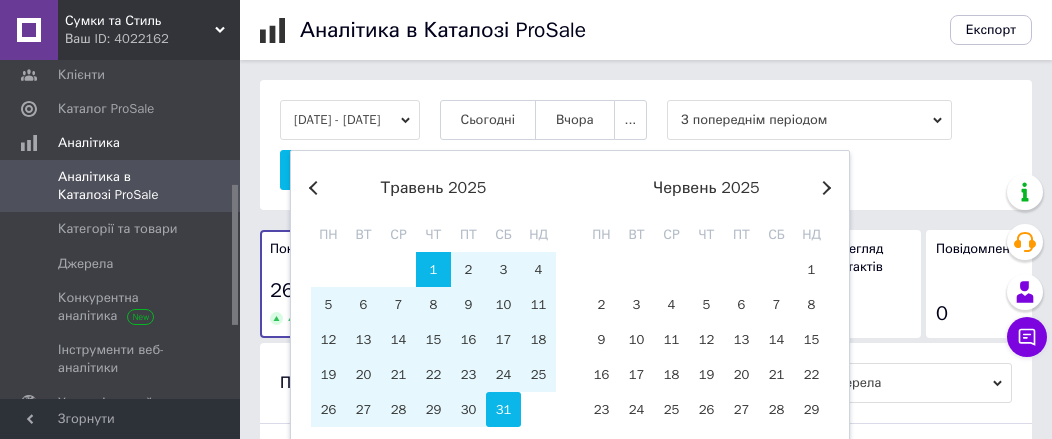 click on "31" at bounding box center [503, 409] 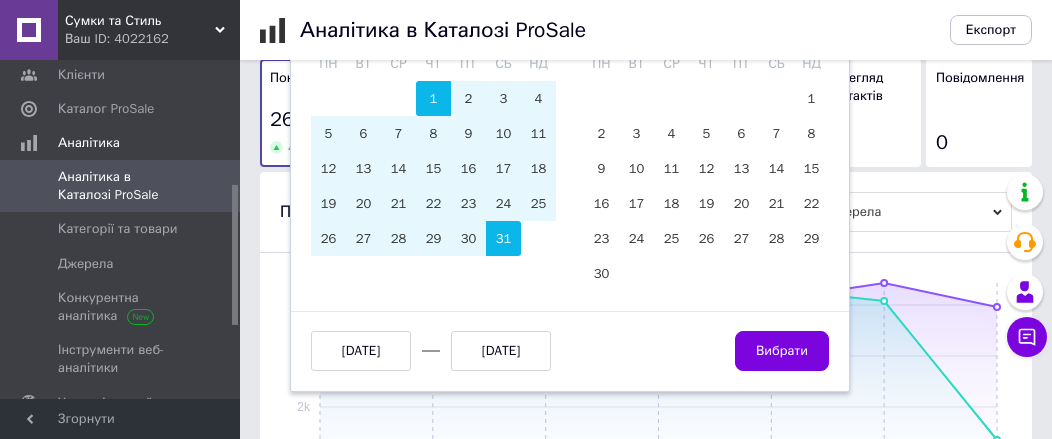 scroll, scrollTop: 200, scrollLeft: 0, axis: vertical 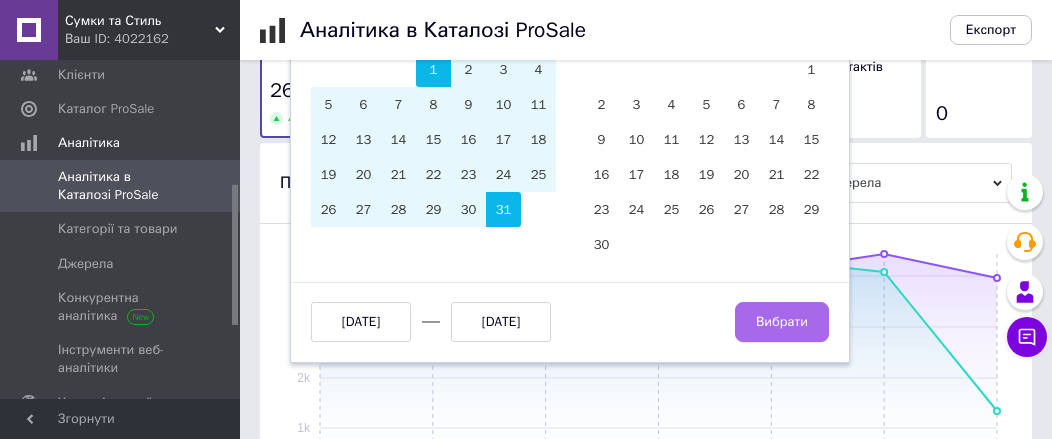 click on "Вибрати" at bounding box center [782, 322] 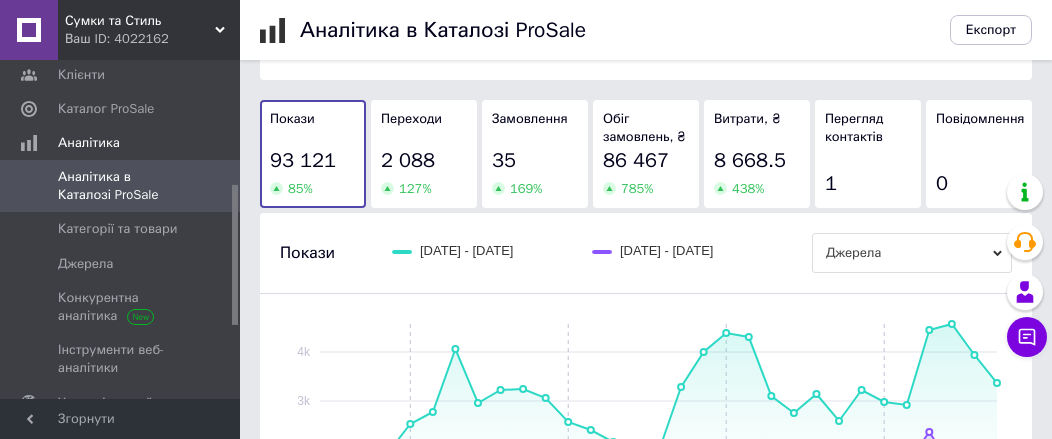 scroll, scrollTop: 100, scrollLeft: 0, axis: vertical 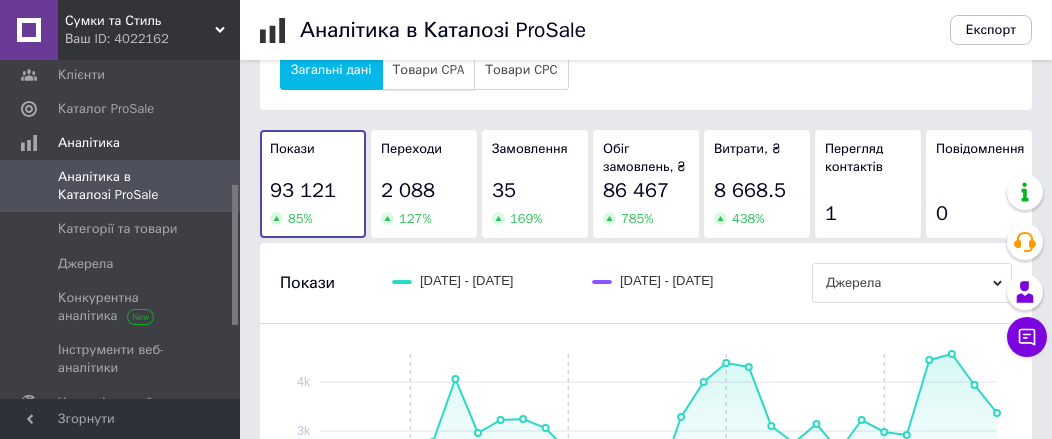 click on "Товари CPA" at bounding box center (429, 70) 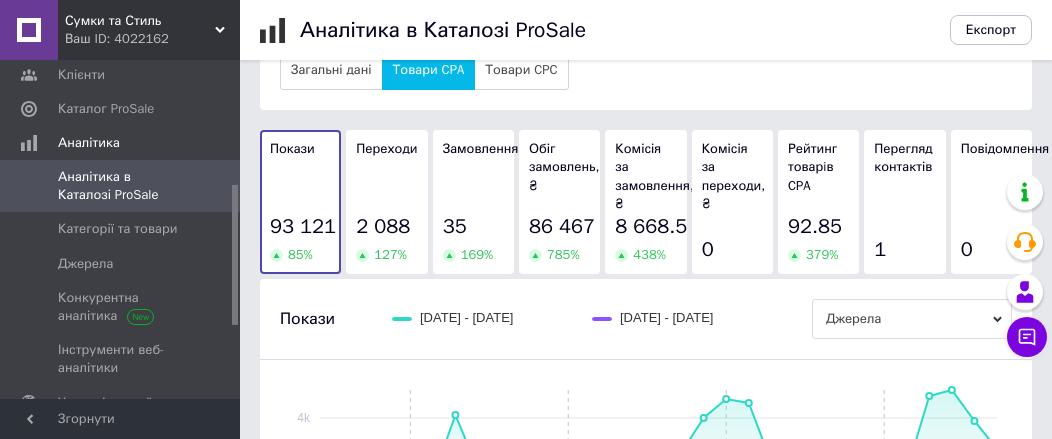 click on "92.85 379 %" at bounding box center (818, 238) 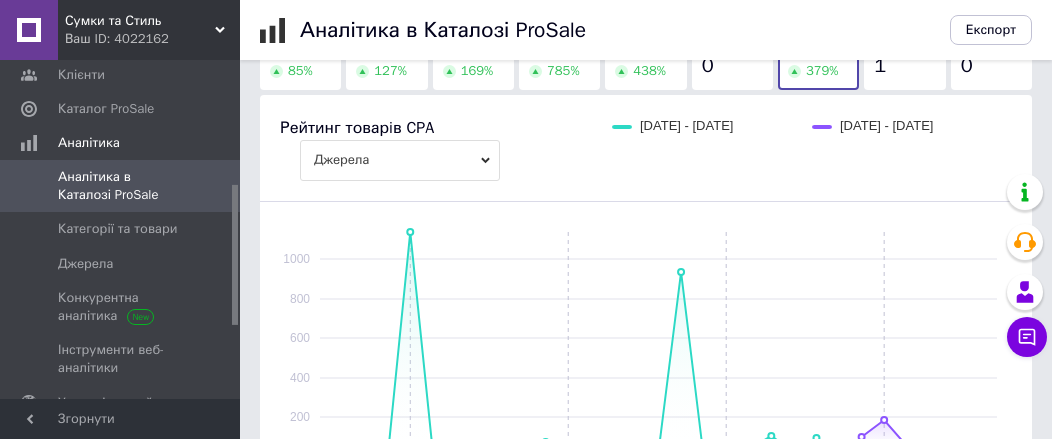 scroll, scrollTop: 300, scrollLeft: 0, axis: vertical 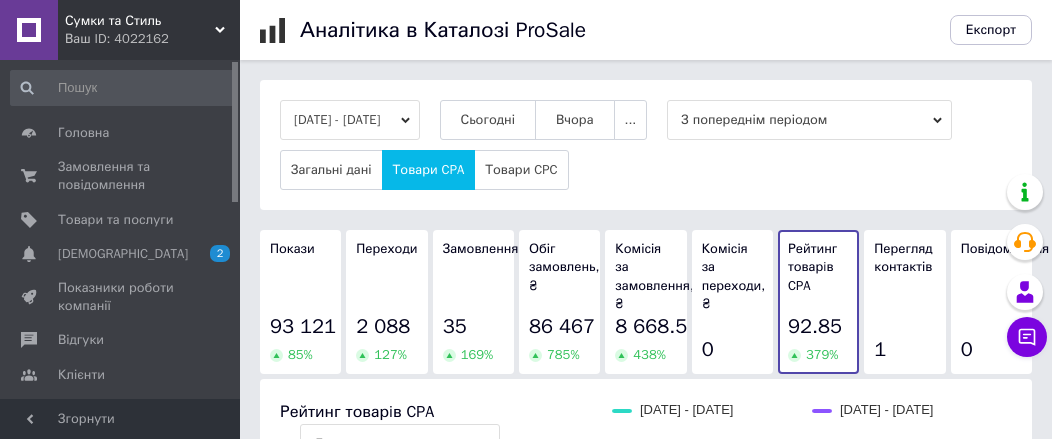 click 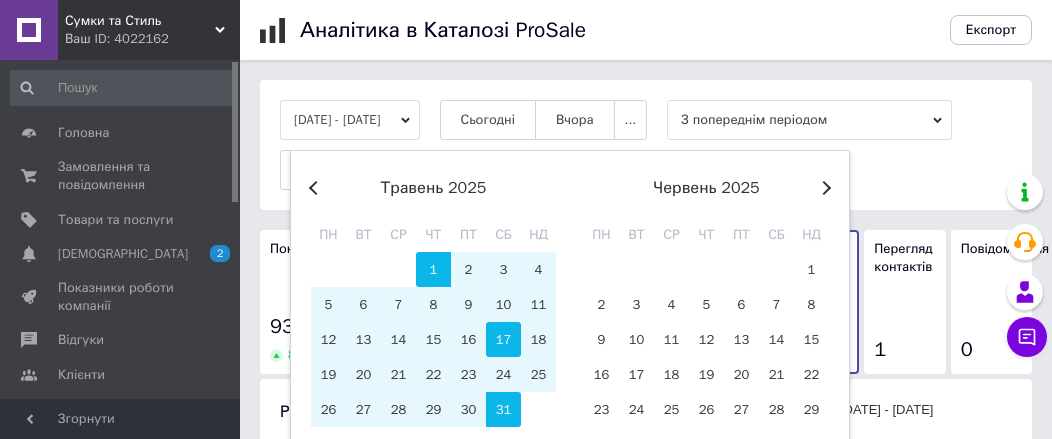 click on "17" at bounding box center (503, 339) 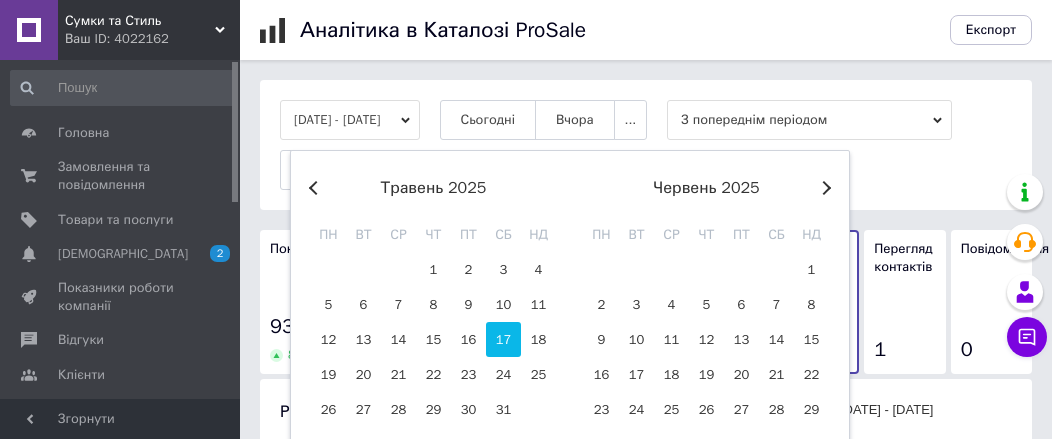 click on "17" at bounding box center (503, 339) 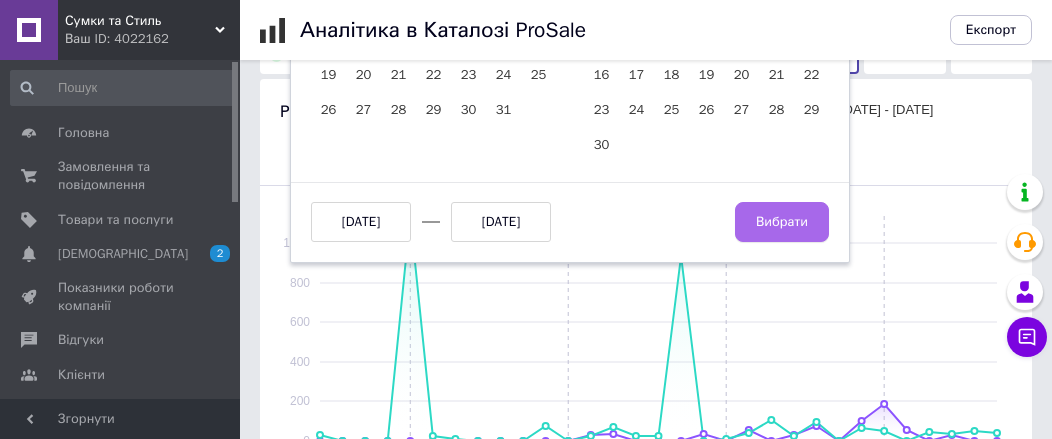 click on "Вибрати" at bounding box center (782, 222) 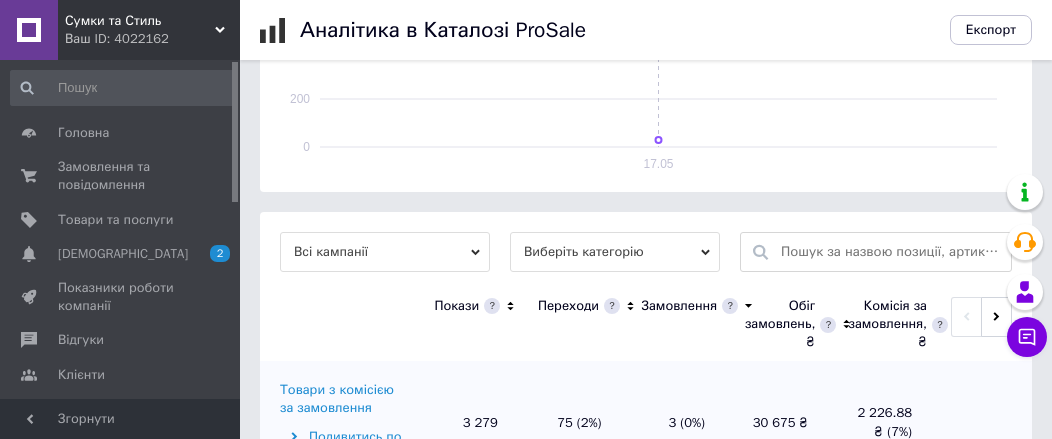 scroll, scrollTop: 698, scrollLeft: 0, axis: vertical 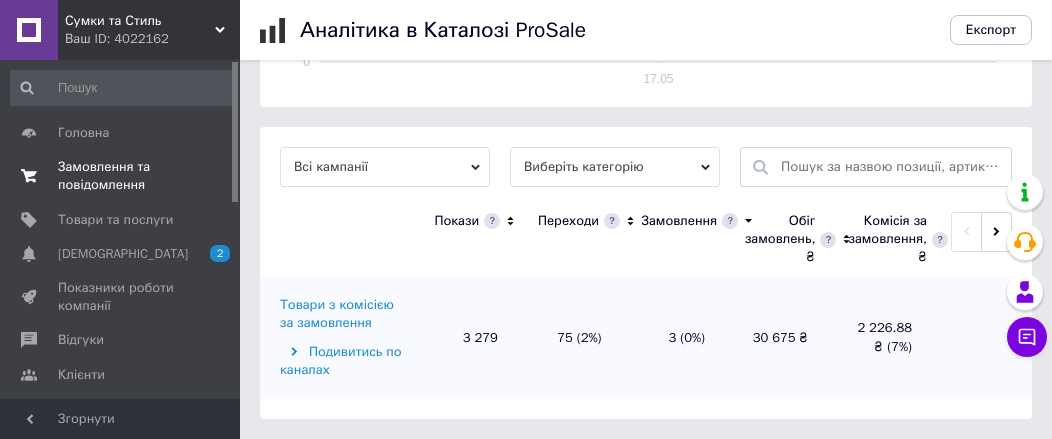 click on "Замовлення та повідомлення" at bounding box center [121, 176] 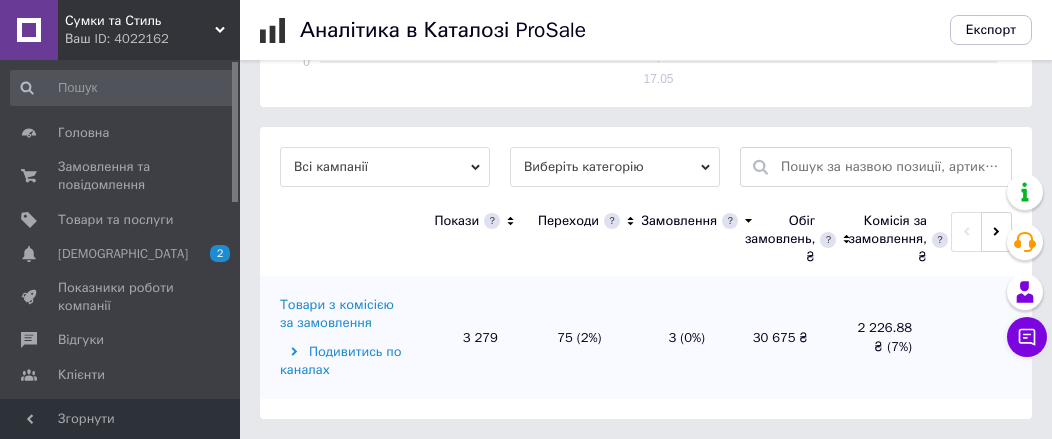 scroll, scrollTop: 0, scrollLeft: 0, axis: both 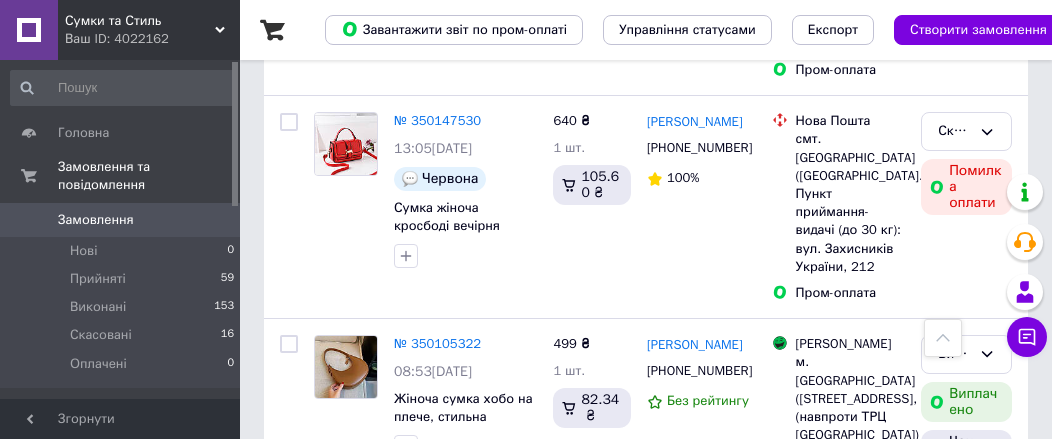 click on "3" at bounding box center (372, 605) 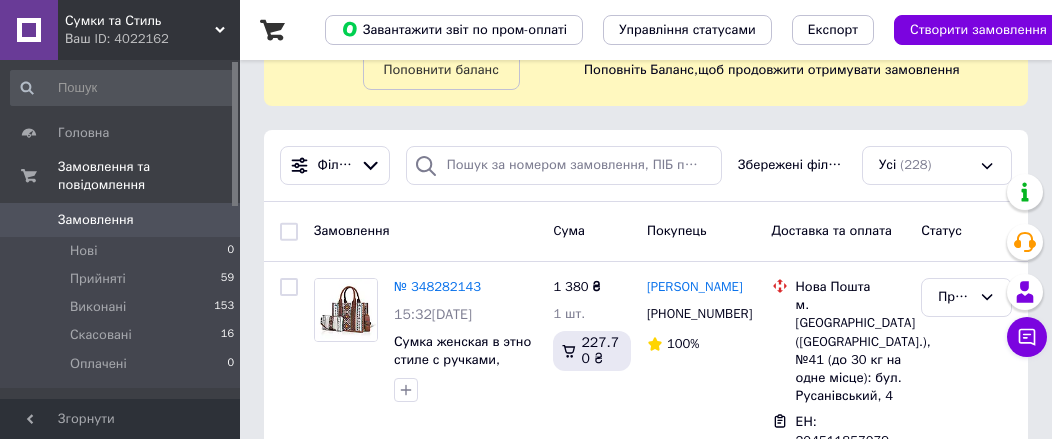 scroll, scrollTop: 5085, scrollLeft: 0, axis: vertical 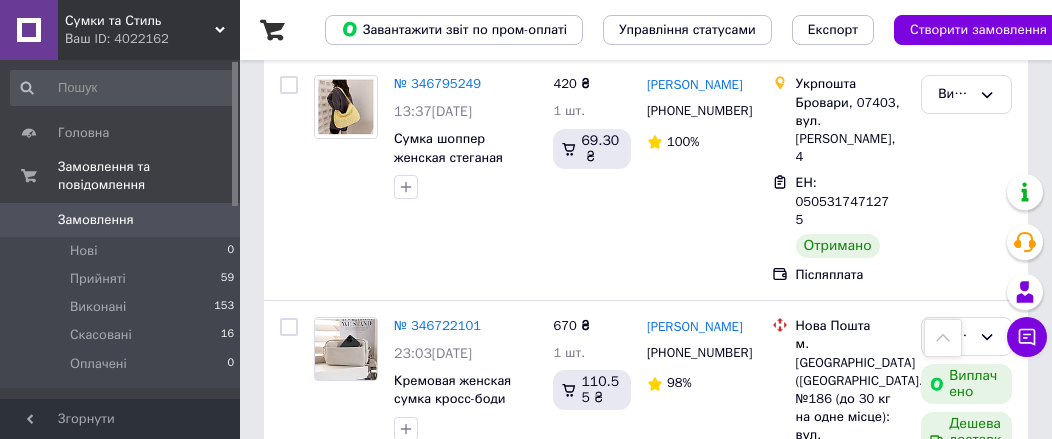 click on "5" at bounding box center (584, 660) 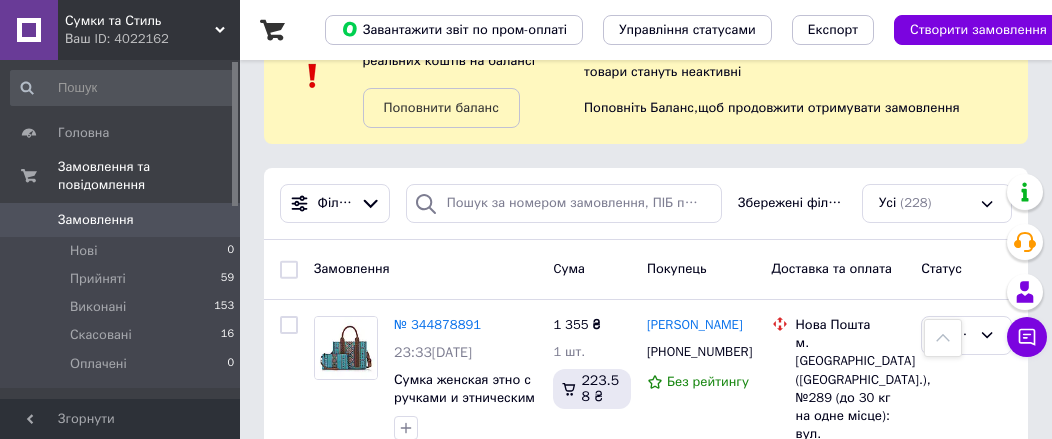 scroll, scrollTop: 0, scrollLeft: 0, axis: both 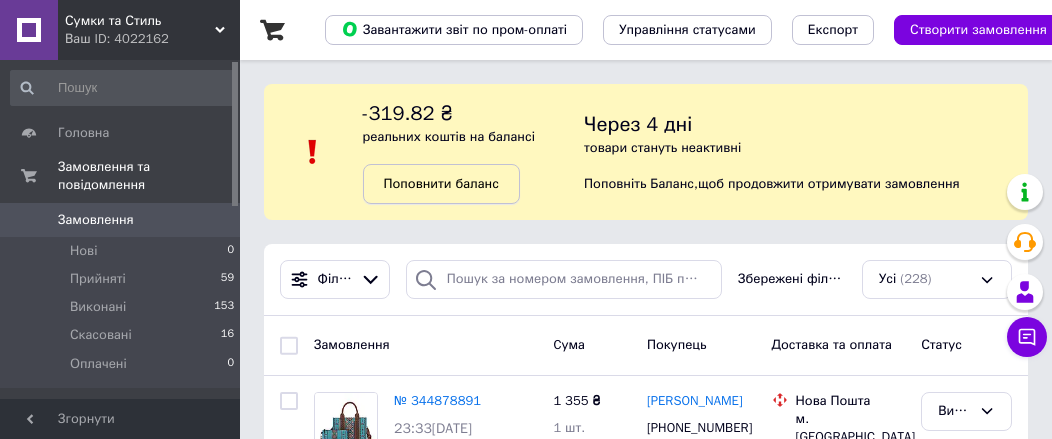 click on "Поповнити баланс" at bounding box center (441, 183) 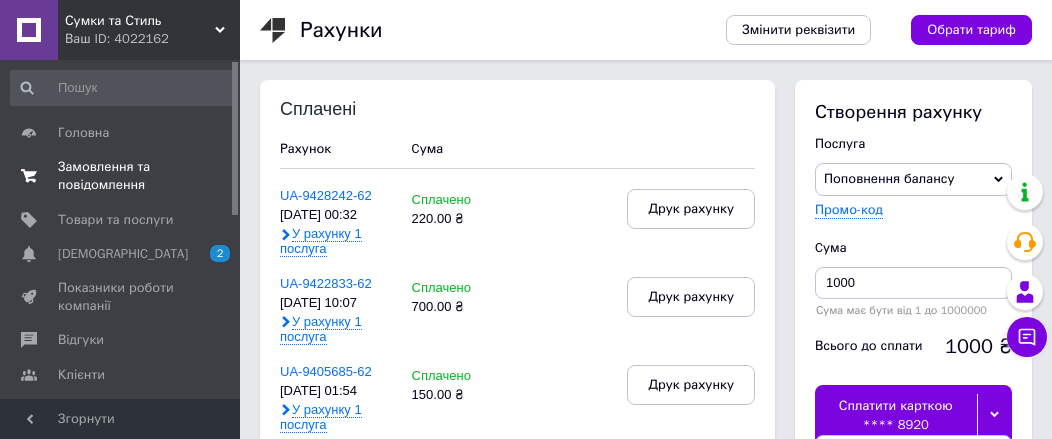 click on "Замовлення та повідомлення" at bounding box center [121, 176] 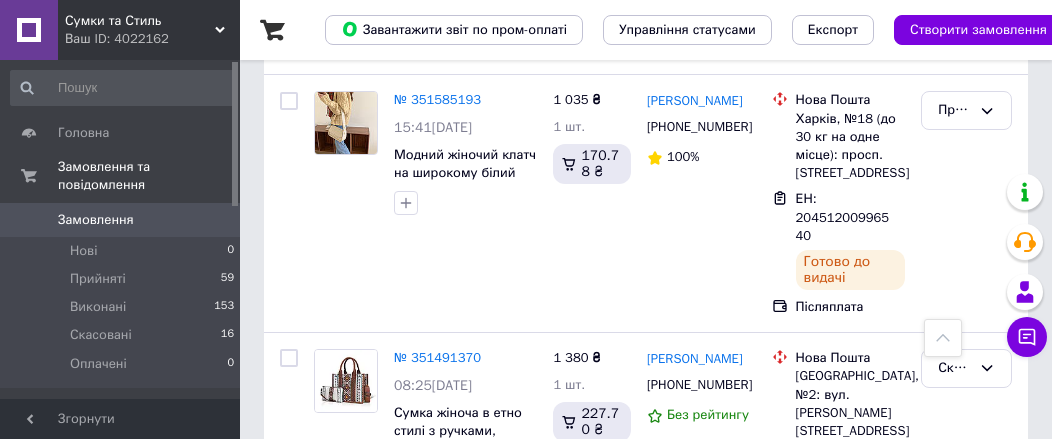 scroll, scrollTop: 1700, scrollLeft: 0, axis: vertical 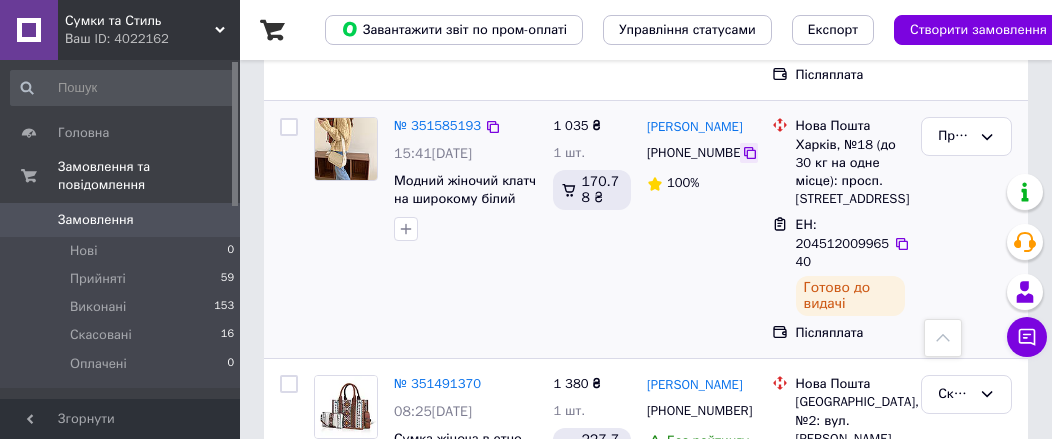 click 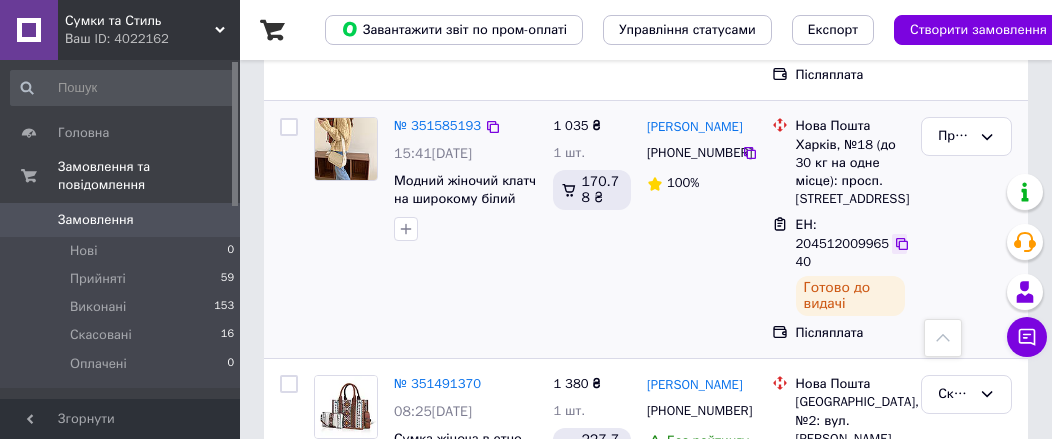 click 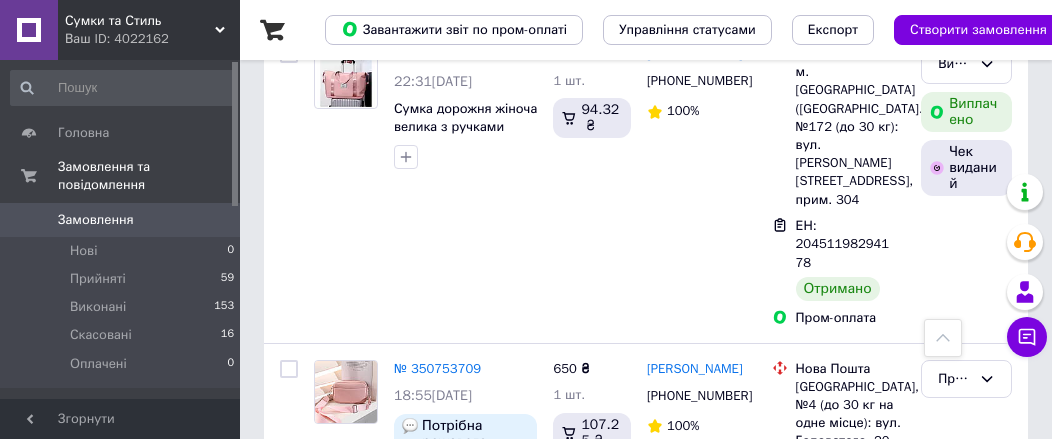 scroll, scrollTop: 3000, scrollLeft: 0, axis: vertical 